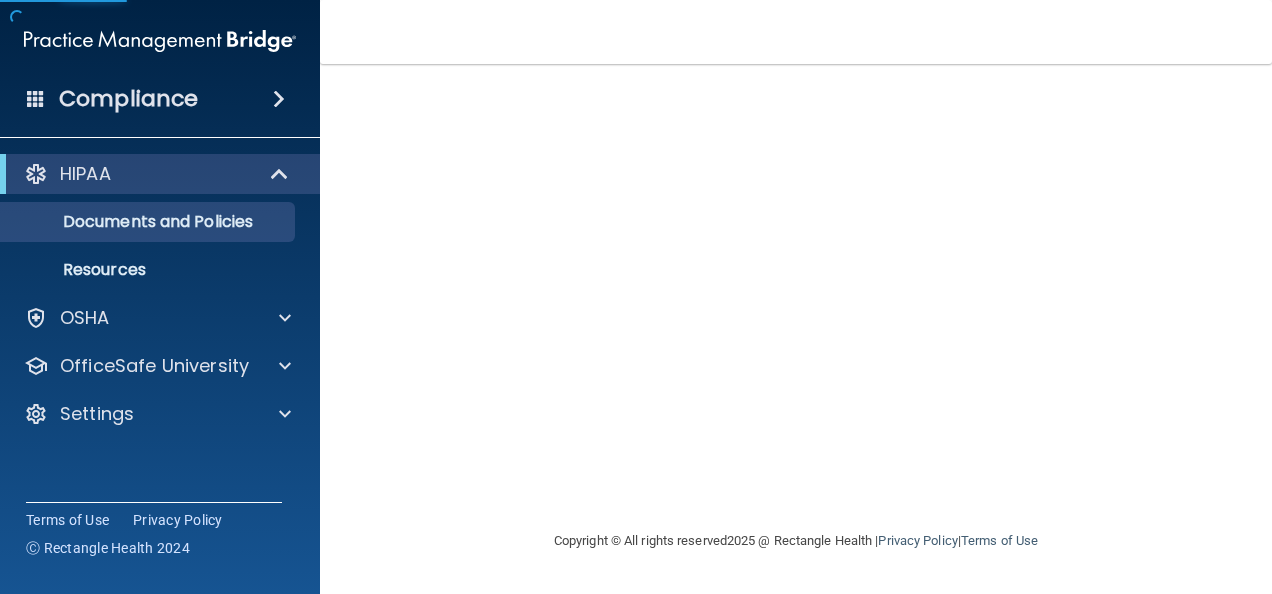 scroll, scrollTop: 0, scrollLeft: 0, axis: both 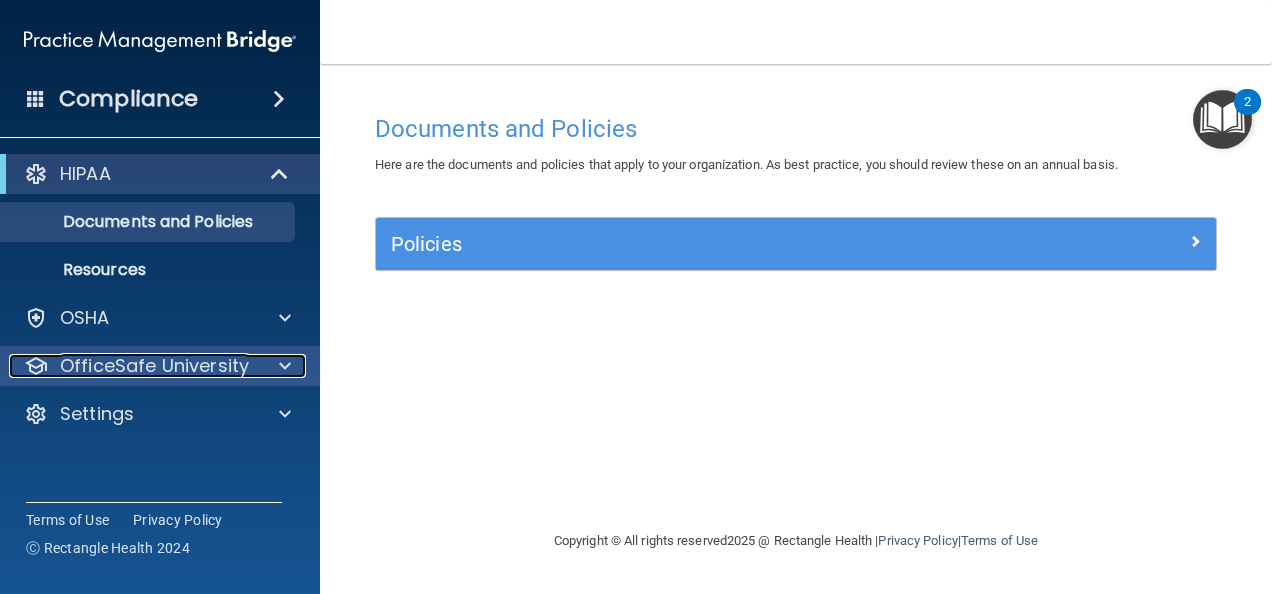 click on "OfficeSafe University" at bounding box center [154, 366] 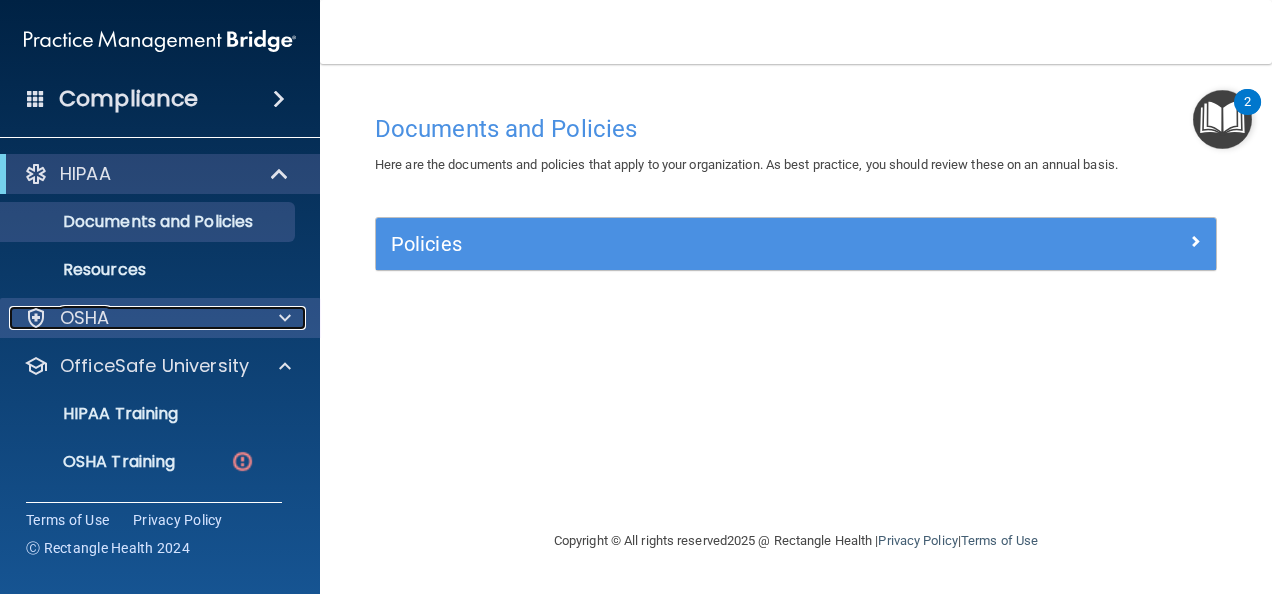 click on "OSHA" at bounding box center (133, 318) 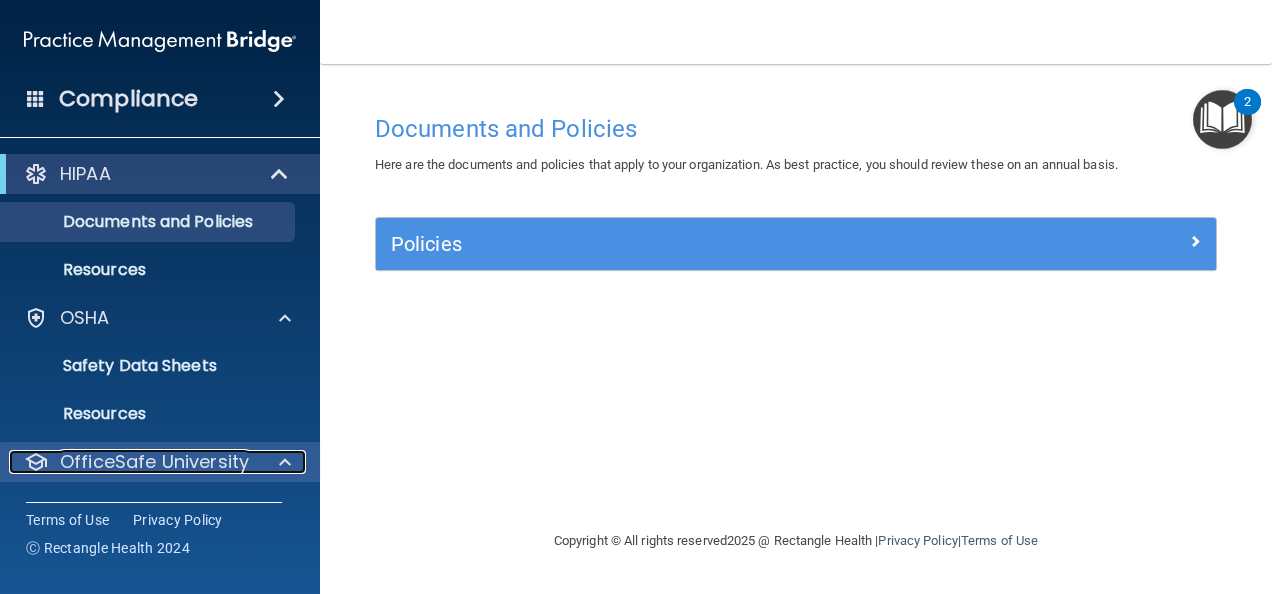 click on "OfficeSafe University" at bounding box center (154, 462) 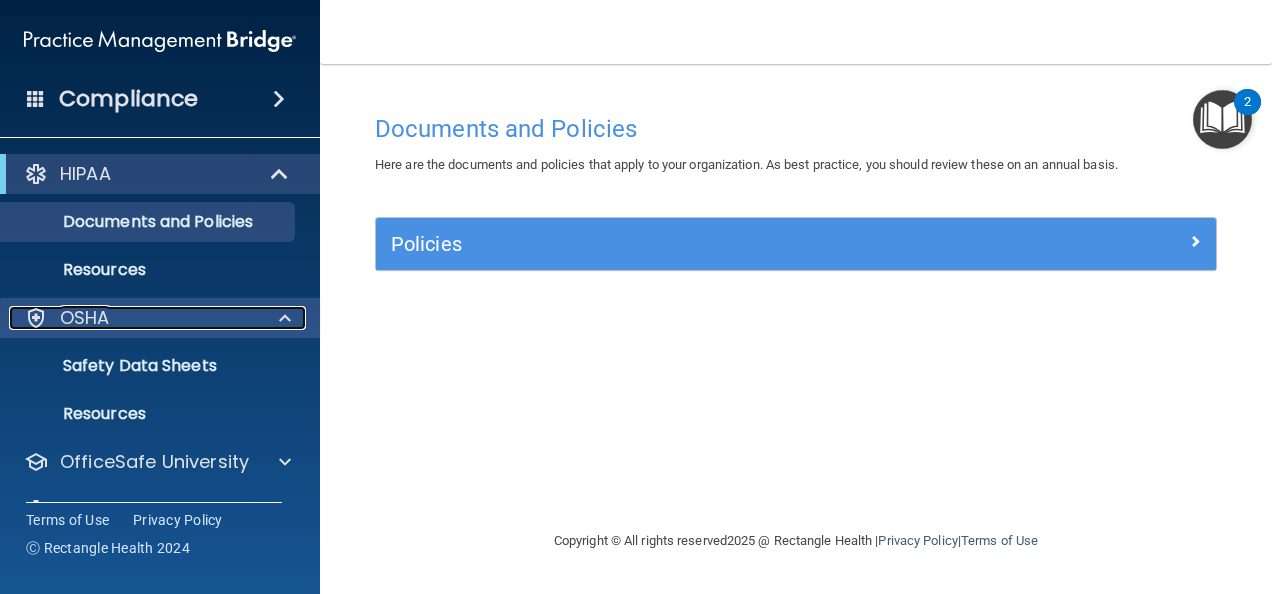 click at bounding box center [285, 318] 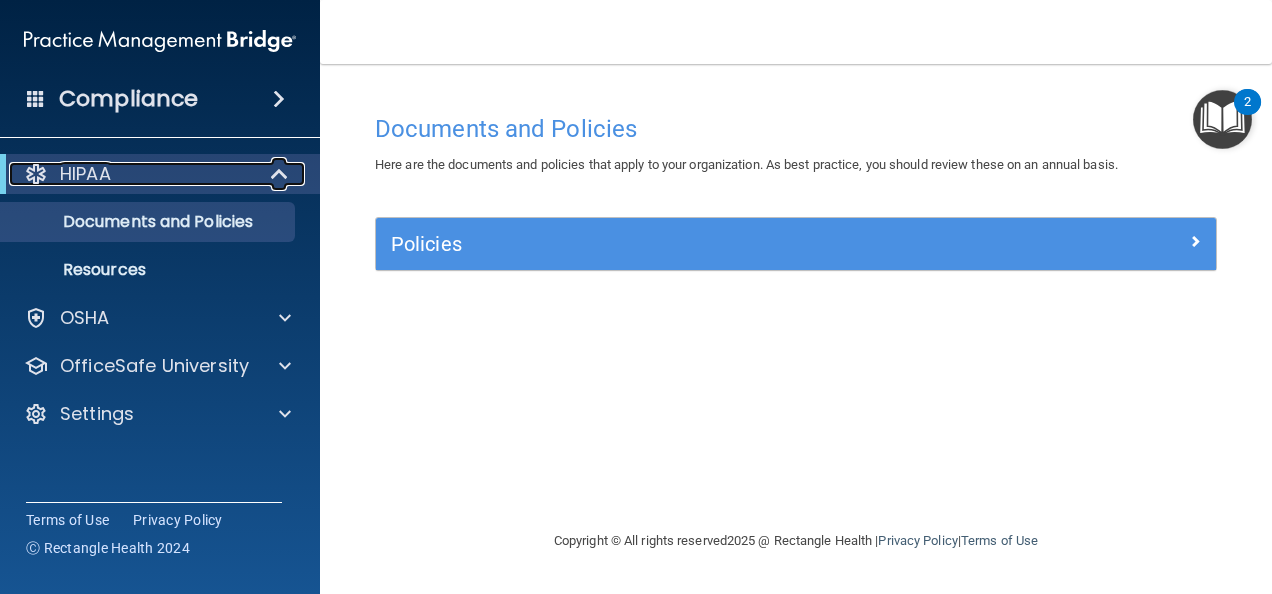 click at bounding box center (281, 174) 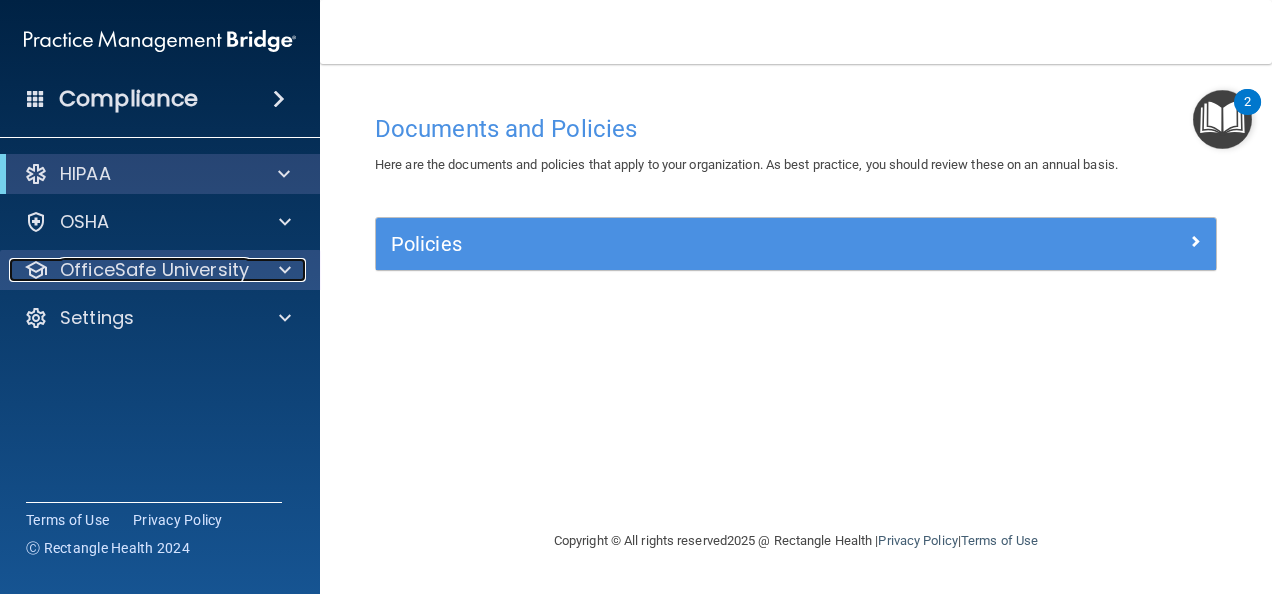 click at bounding box center (285, 270) 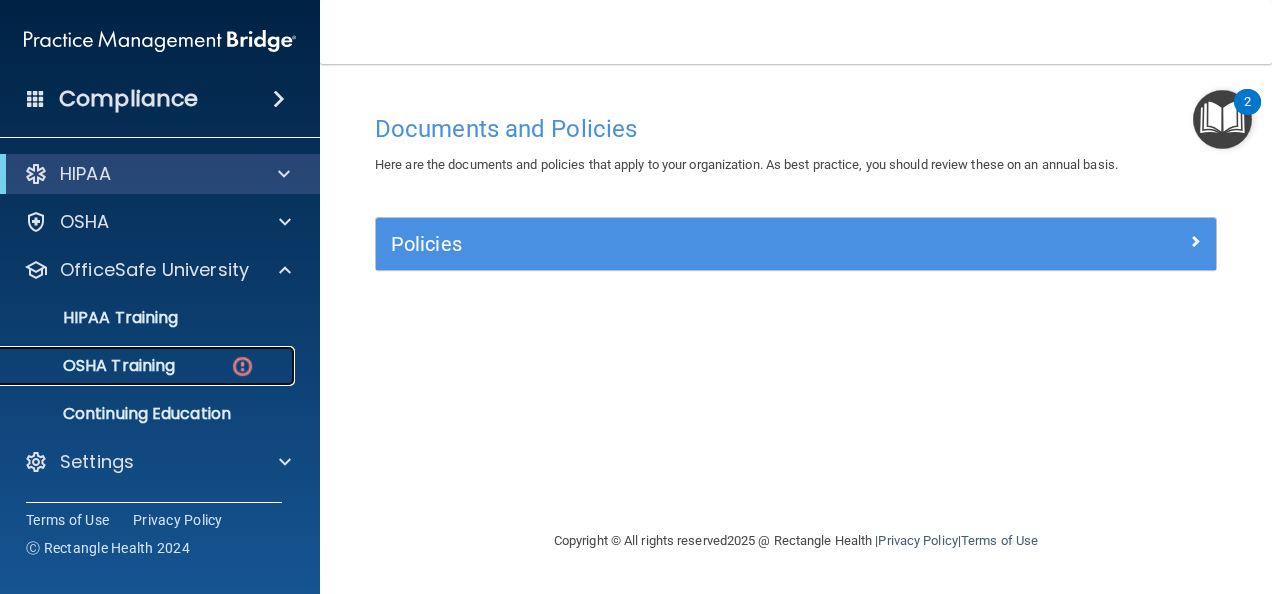 click on "OSHA Training" at bounding box center (94, 366) 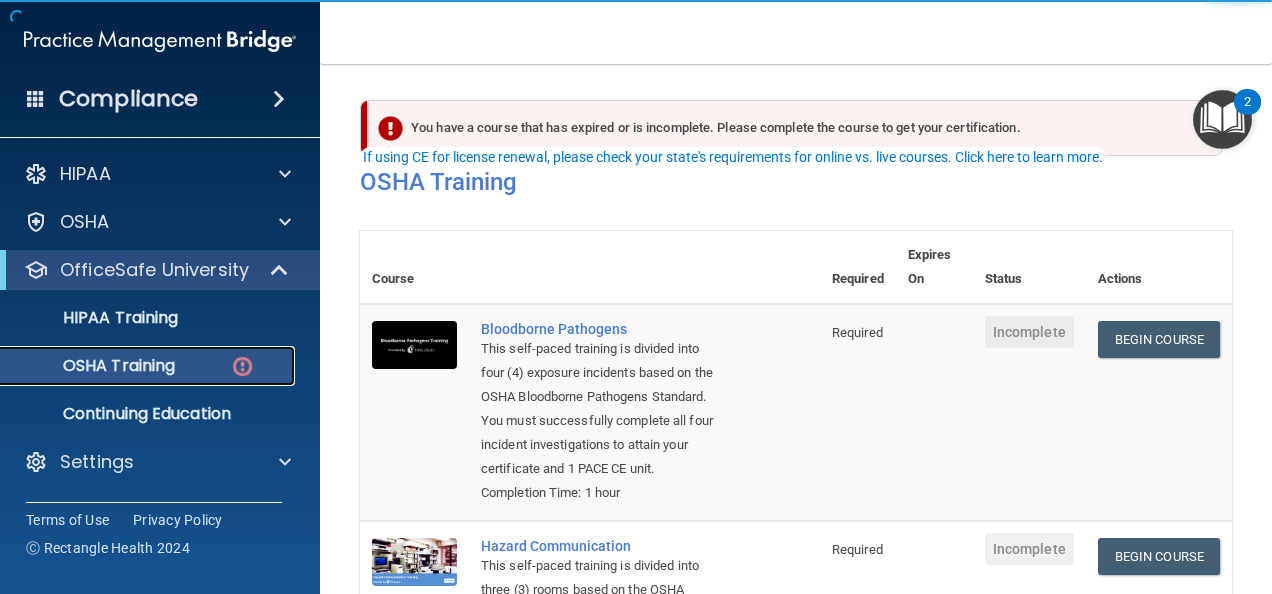 scroll, scrollTop: 72, scrollLeft: 0, axis: vertical 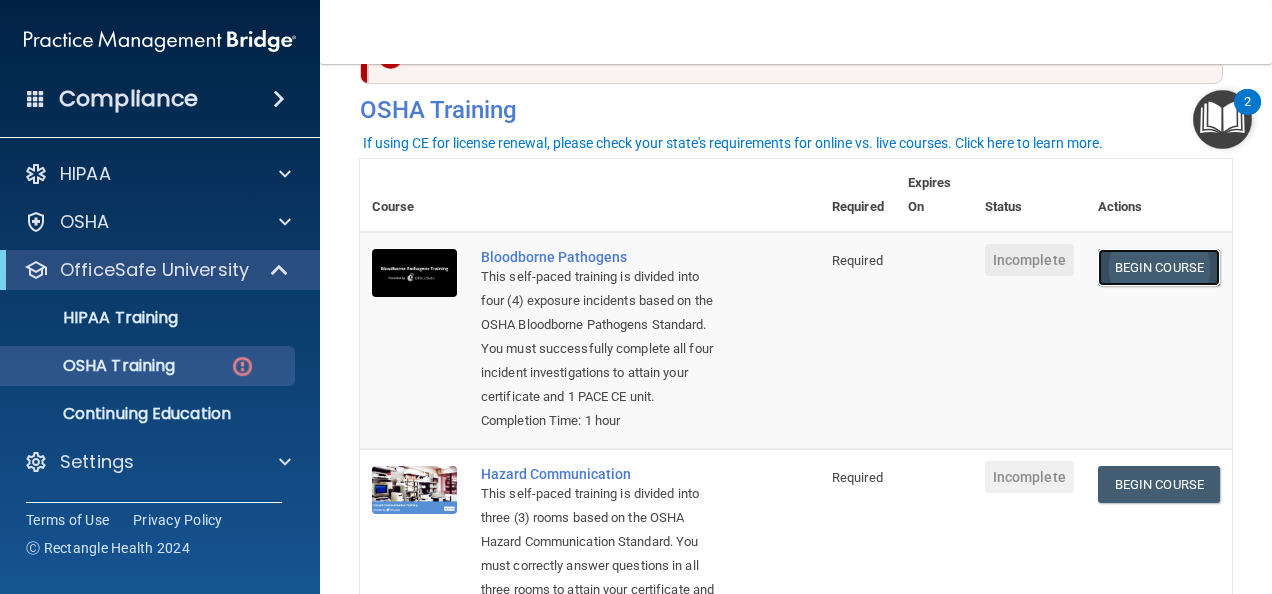 click on "Begin Course" at bounding box center [1159, 267] 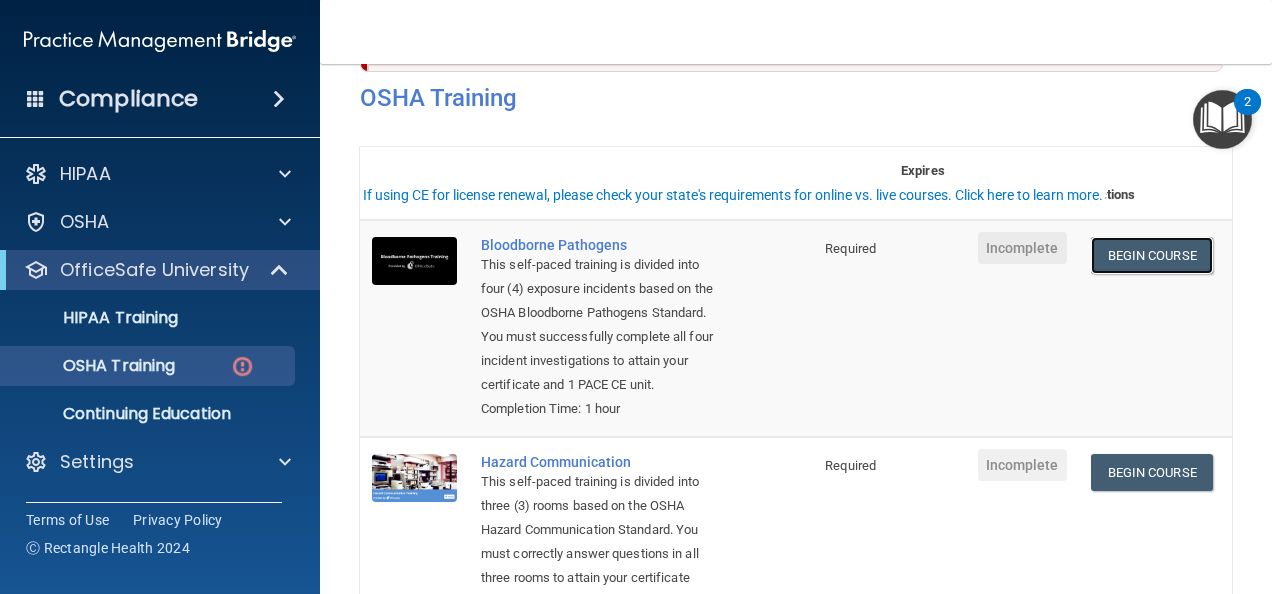 scroll, scrollTop: 0, scrollLeft: 0, axis: both 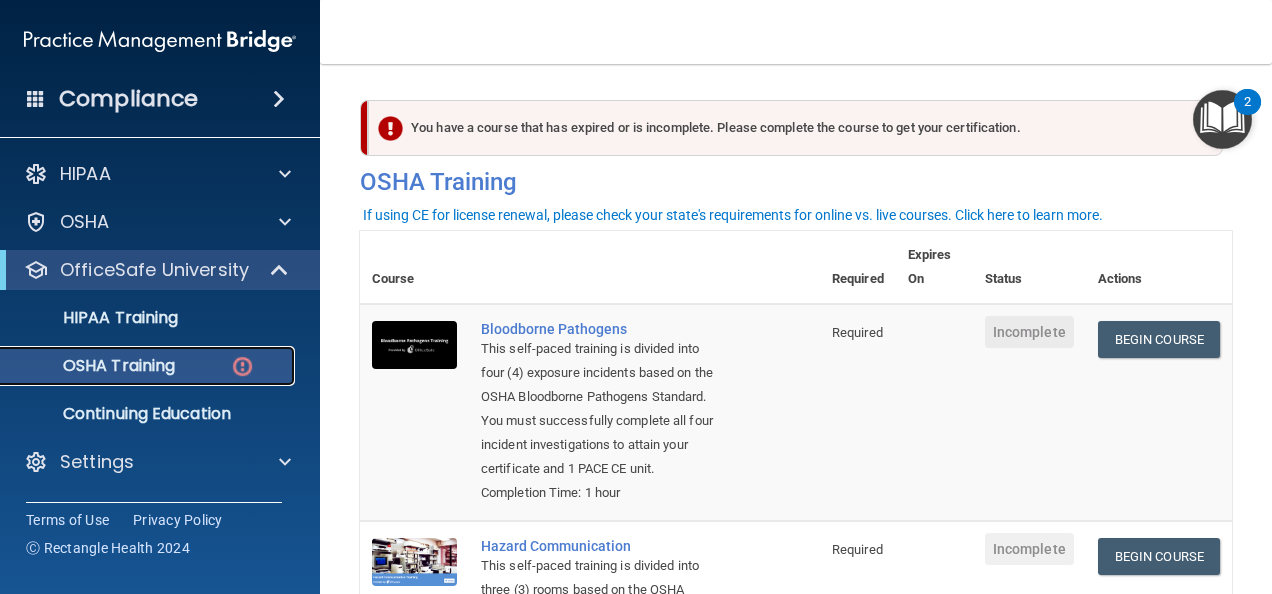 click on "OSHA Training" at bounding box center (94, 366) 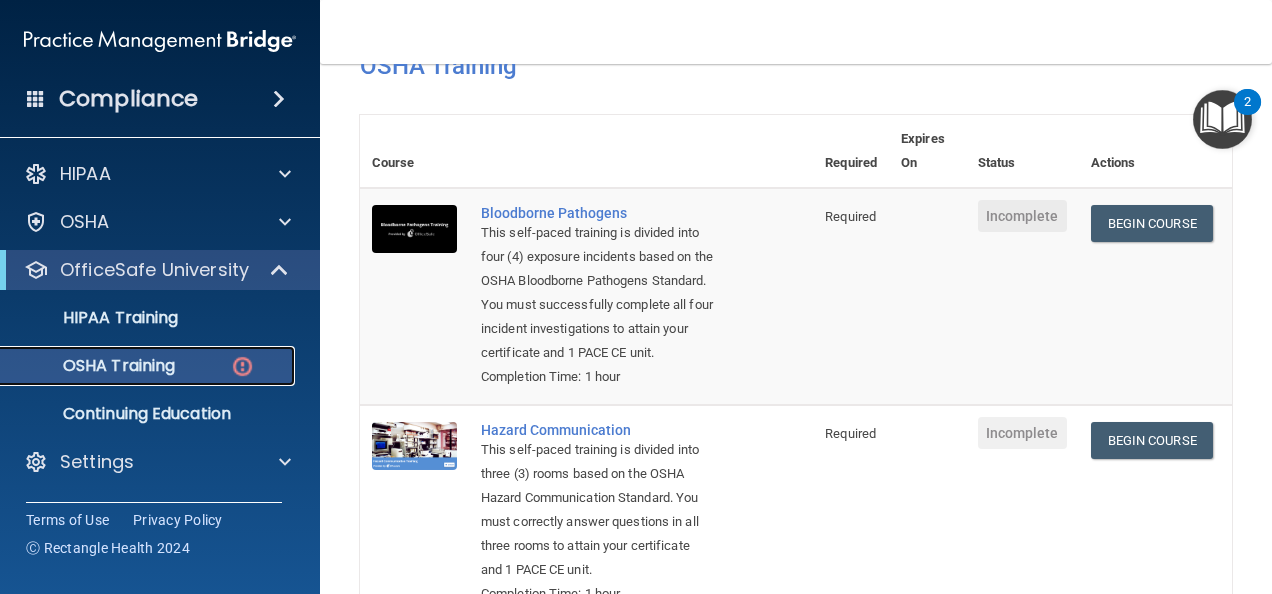 scroll, scrollTop: 100, scrollLeft: 0, axis: vertical 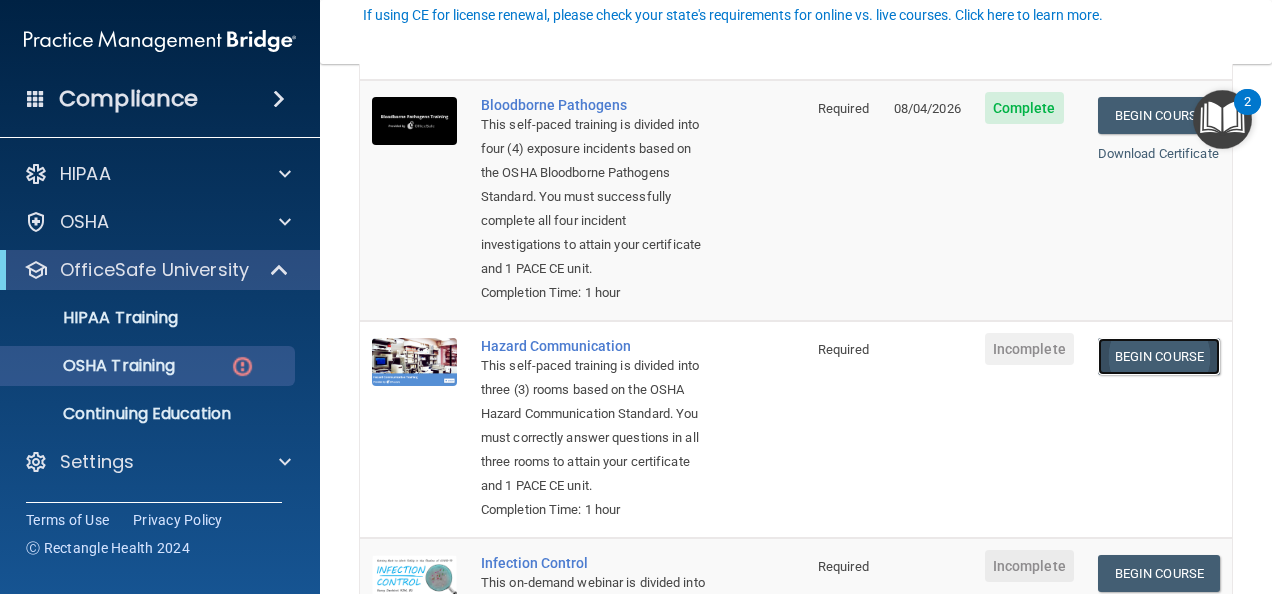click on "Begin Course" at bounding box center (1159, 356) 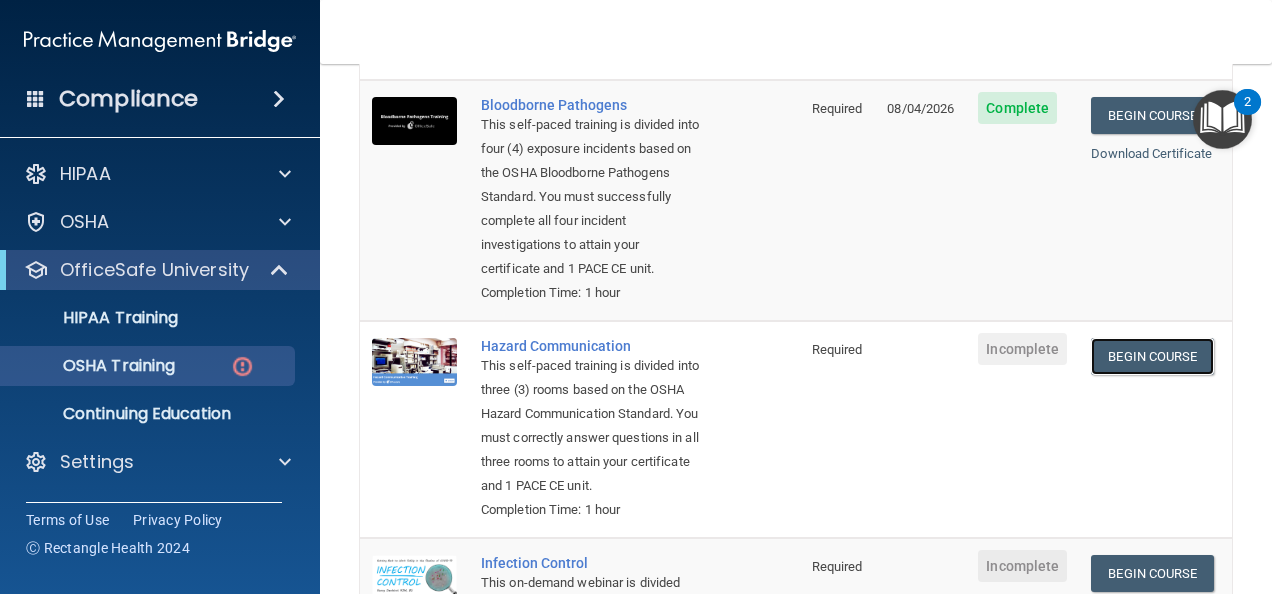 scroll, scrollTop: 100, scrollLeft: 0, axis: vertical 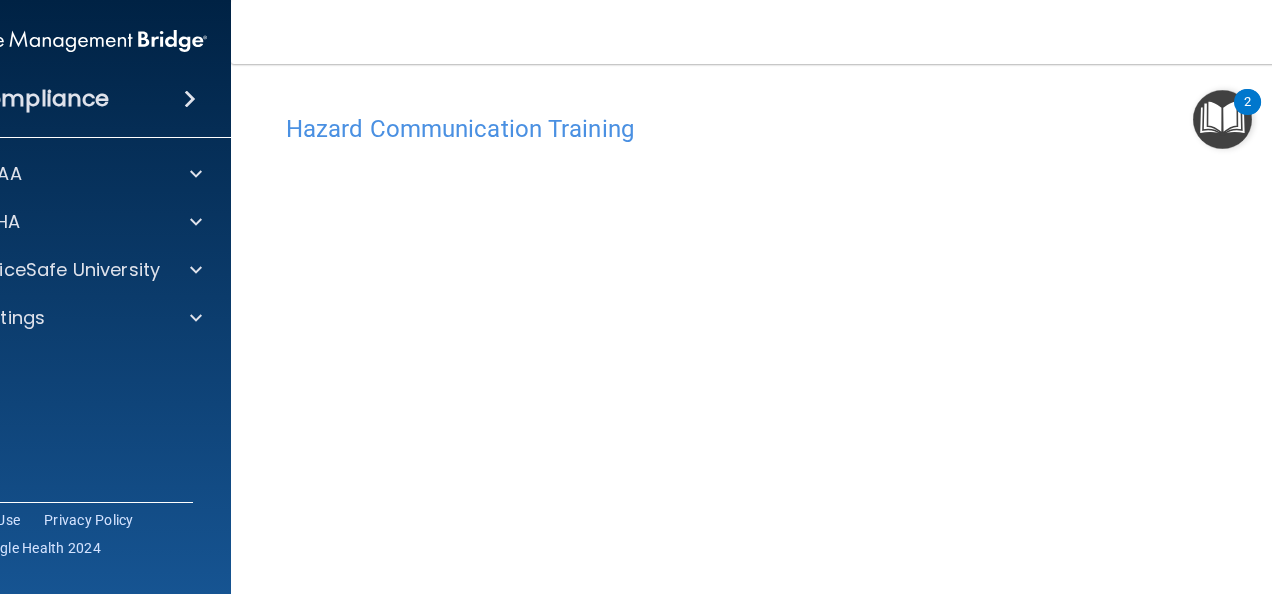 click at bounding box center (1222, 119) 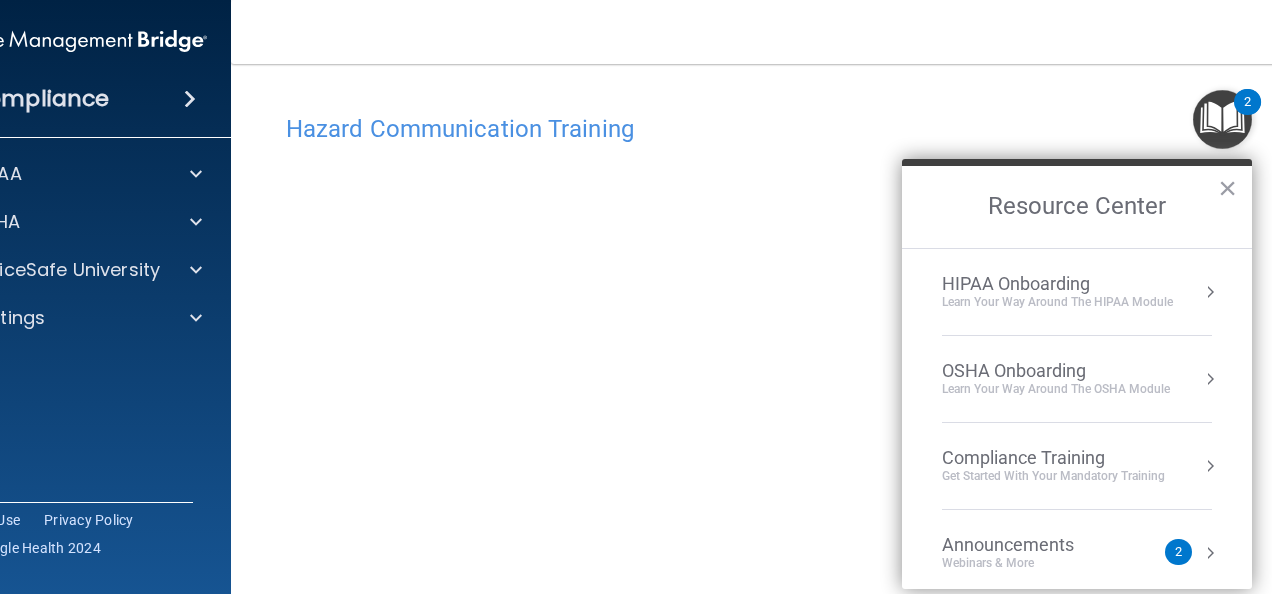 click on "Resource Center" at bounding box center [1077, 207] 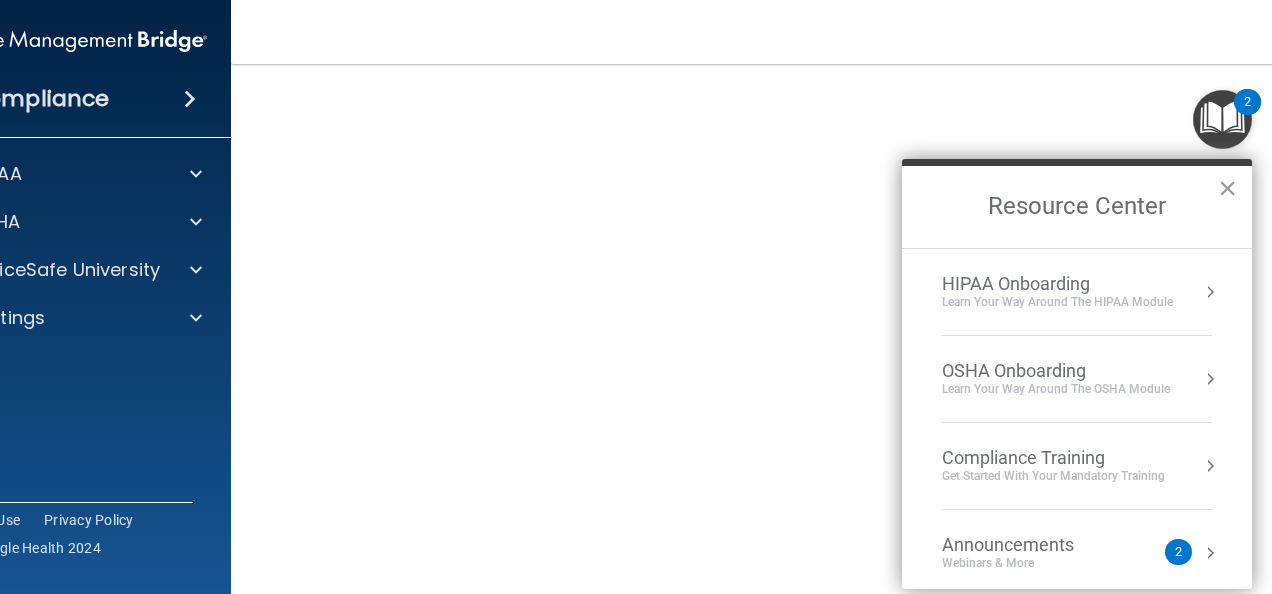 click on "×" at bounding box center [1227, 188] 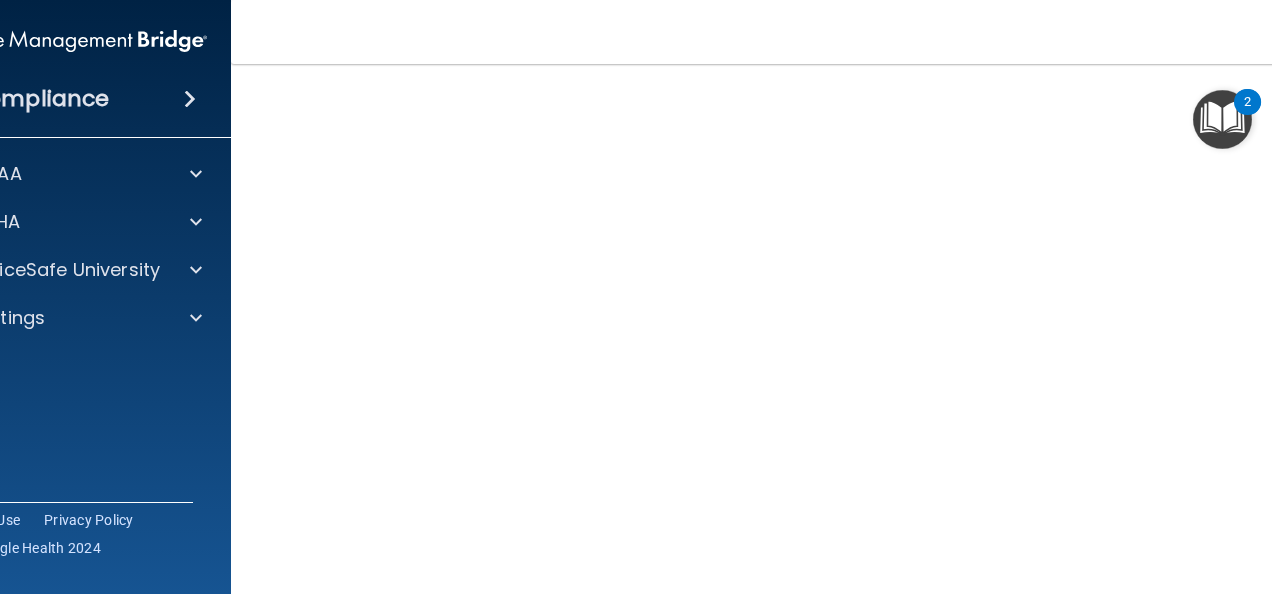 scroll, scrollTop: 126, scrollLeft: 0, axis: vertical 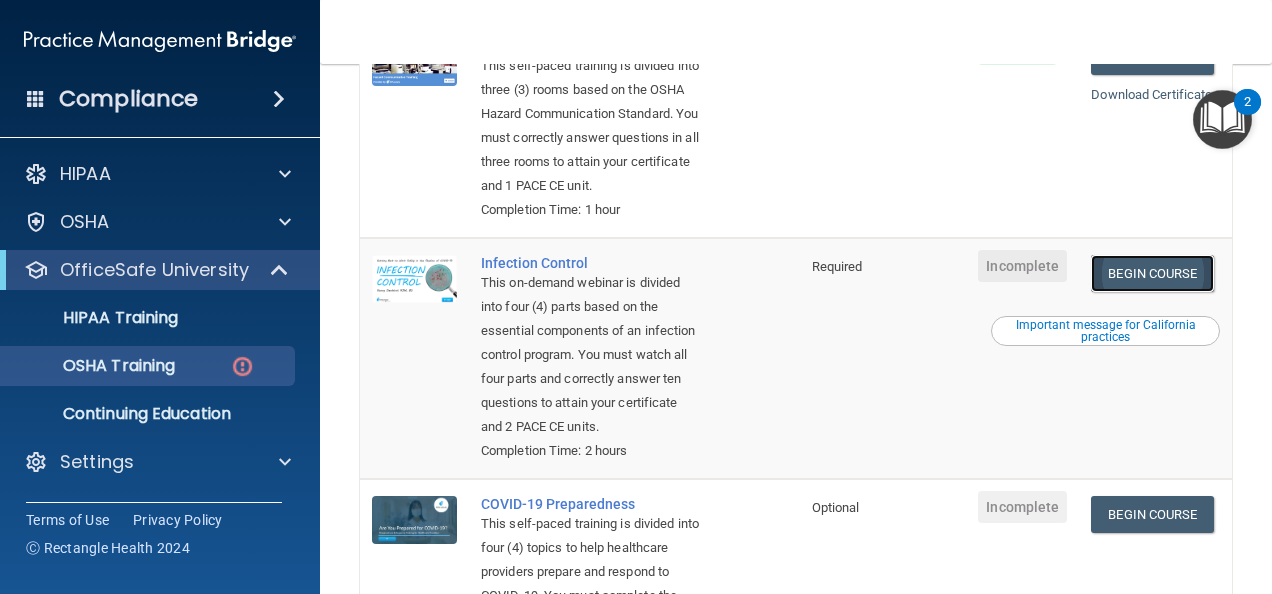 click on "Begin Course" at bounding box center (1152, 273) 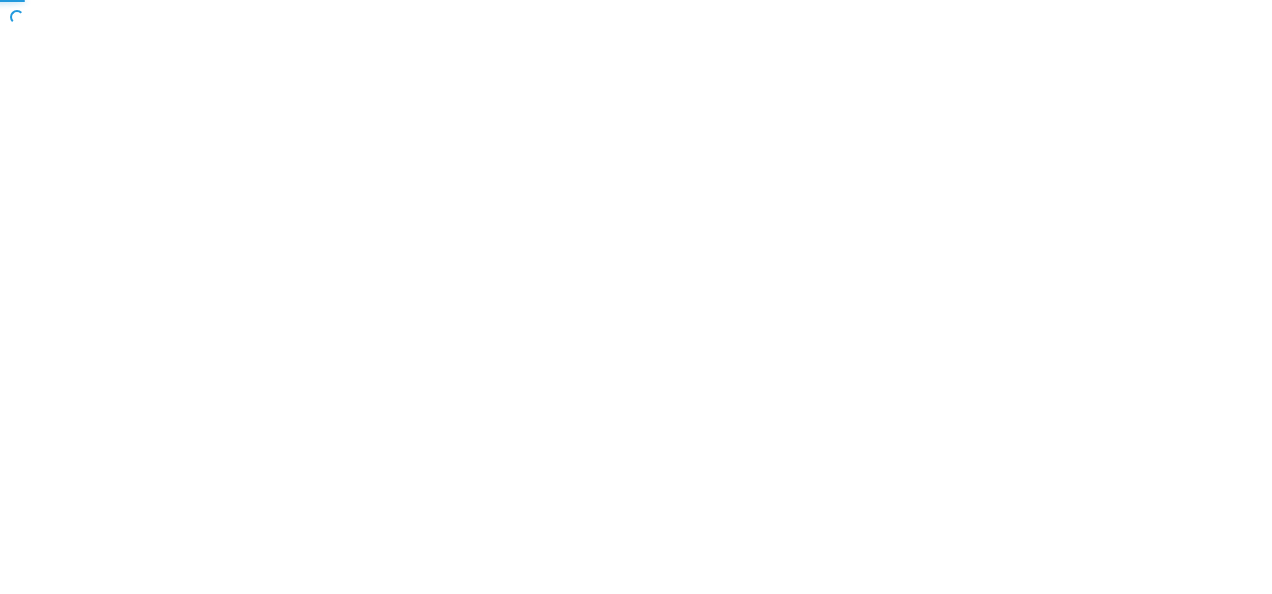 scroll, scrollTop: 0, scrollLeft: 0, axis: both 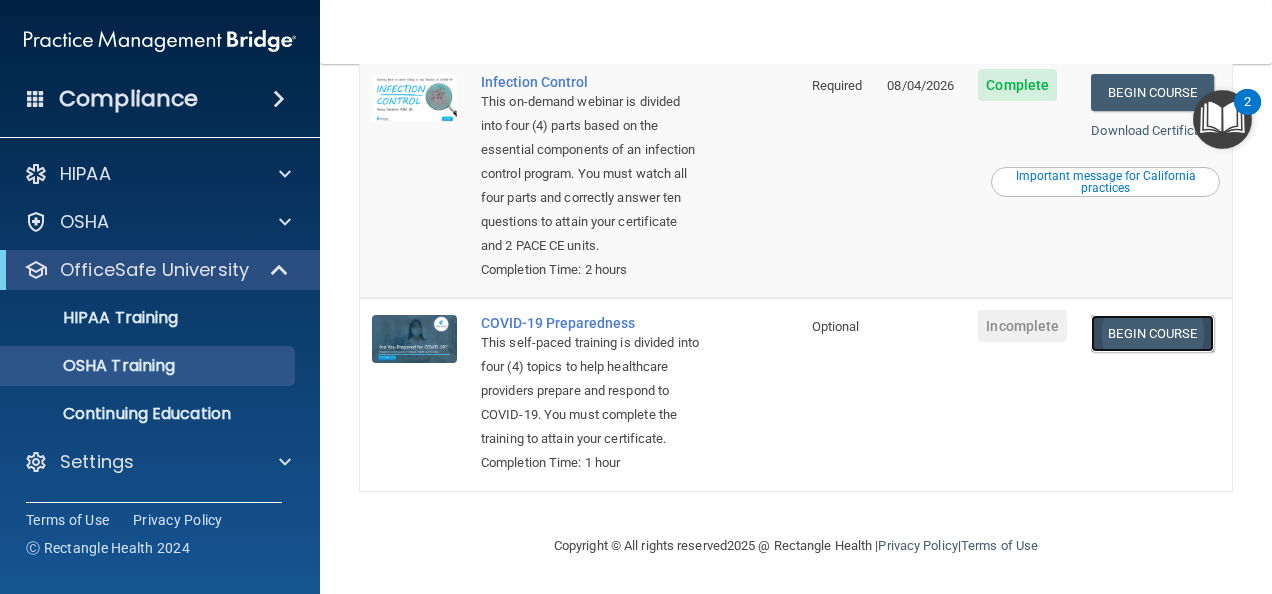 click on "Begin Course" at bounding box center (1152, 333) 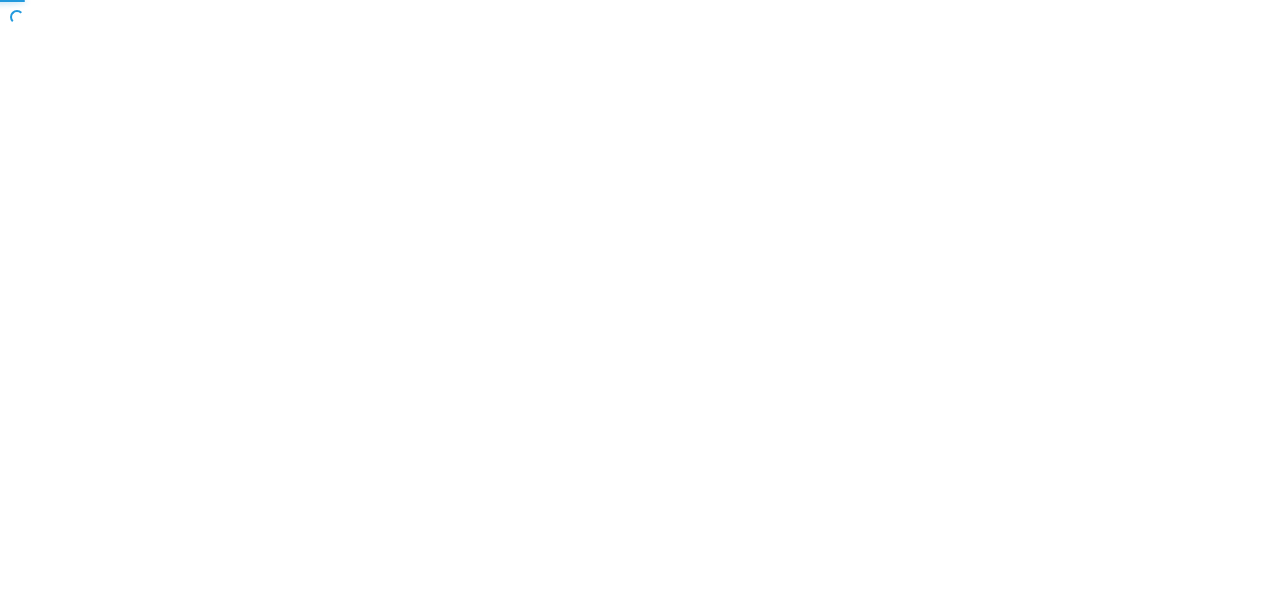 scroll, scrollTop: 0, scrollLeft: 0, axis: both 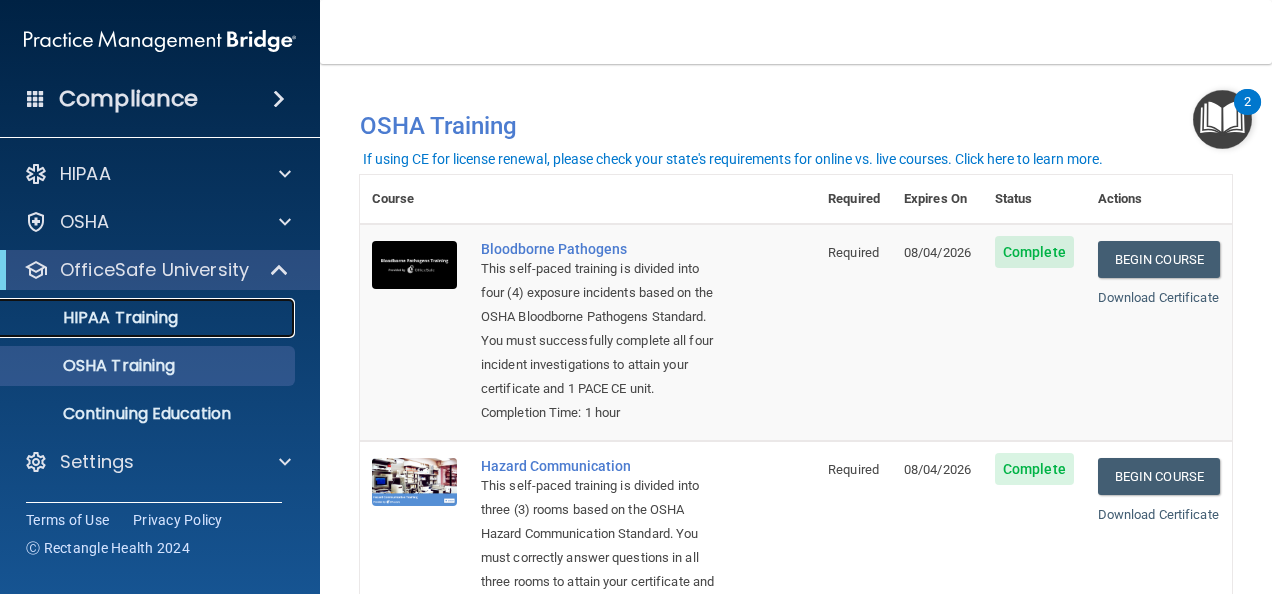 click on "HIPAA Training" at bounding box center [137, 318] 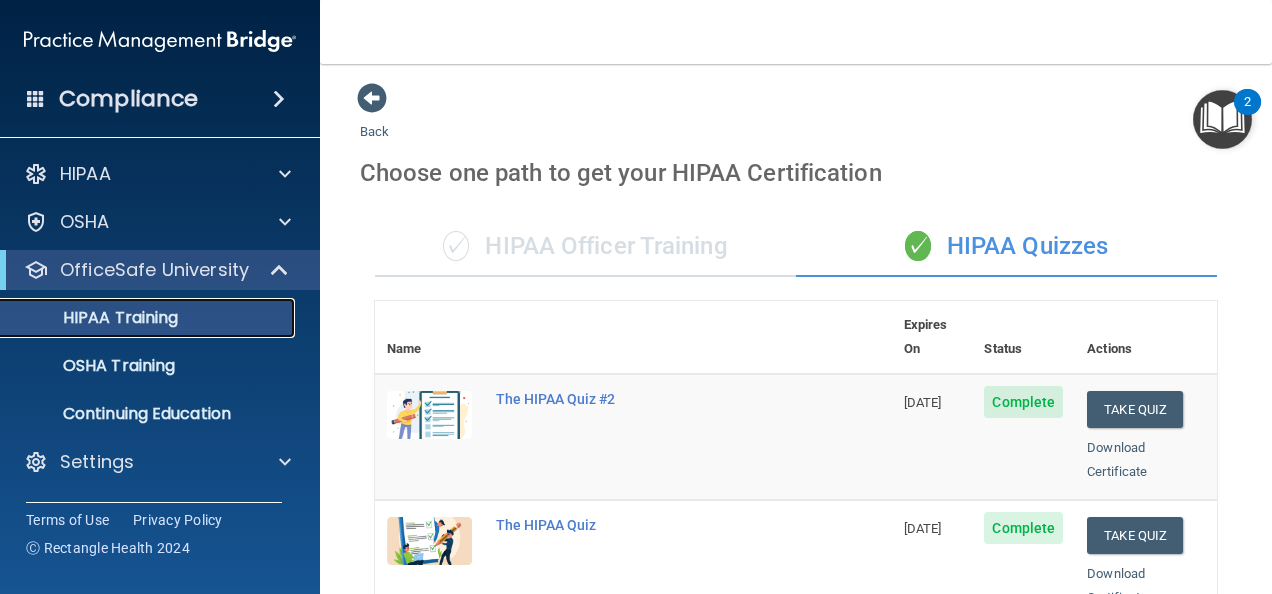 scroll, scrollTop: 0, scrollLeft: 0, axis: both 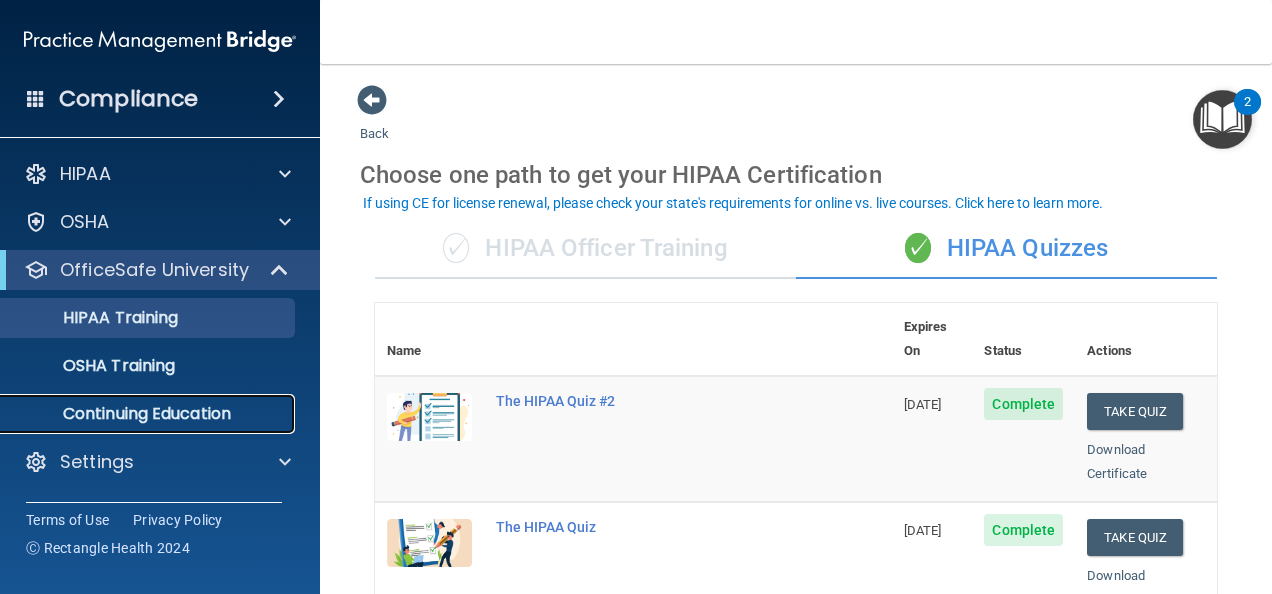 click on "Continuing Education" at bounding box center (149, 414) 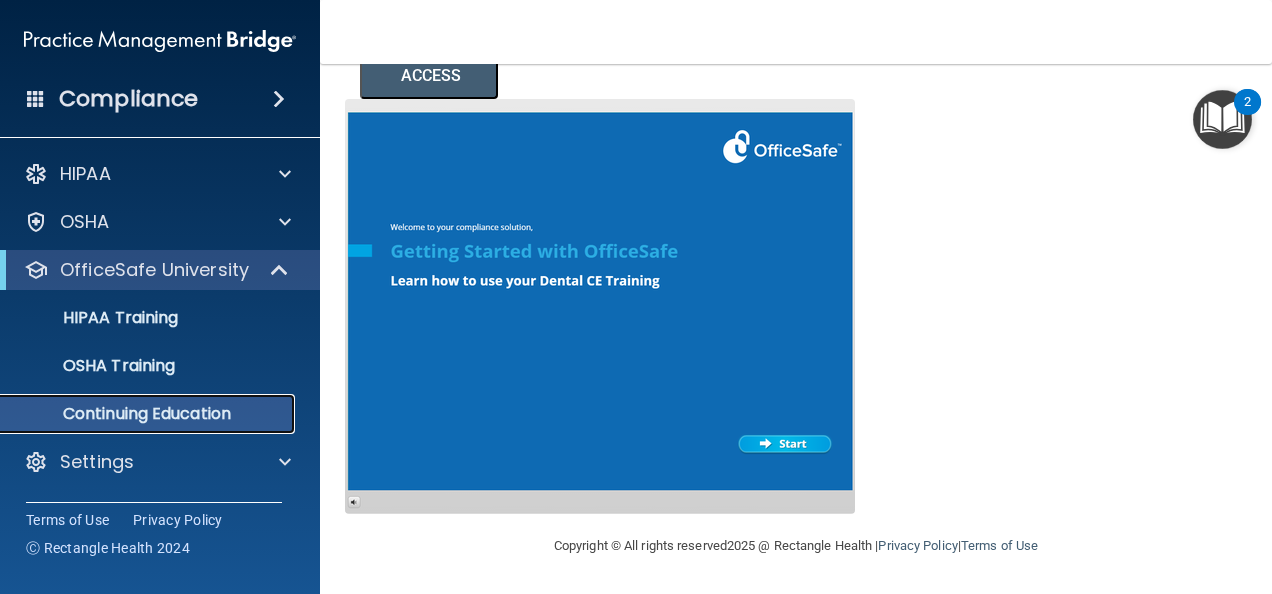scroll, scrollTop: 0, scrollLeft: 0, axis: both 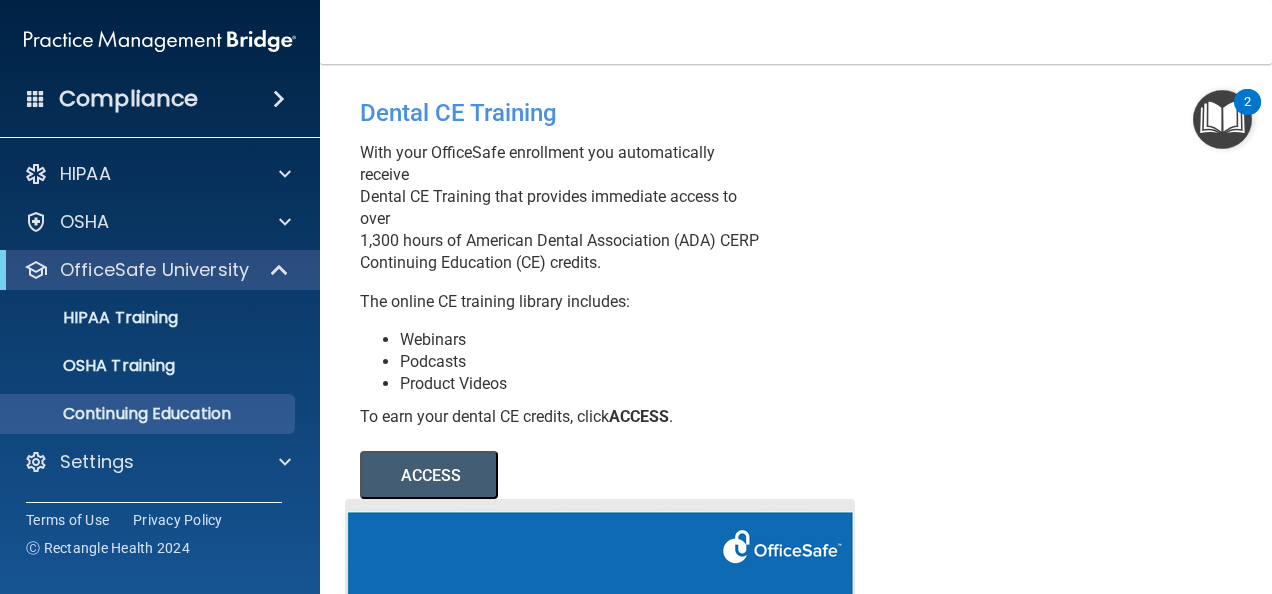 click on "HIPAA Training                   OSHA Training                   Continuing Education" at bounding box center (161, 362) 